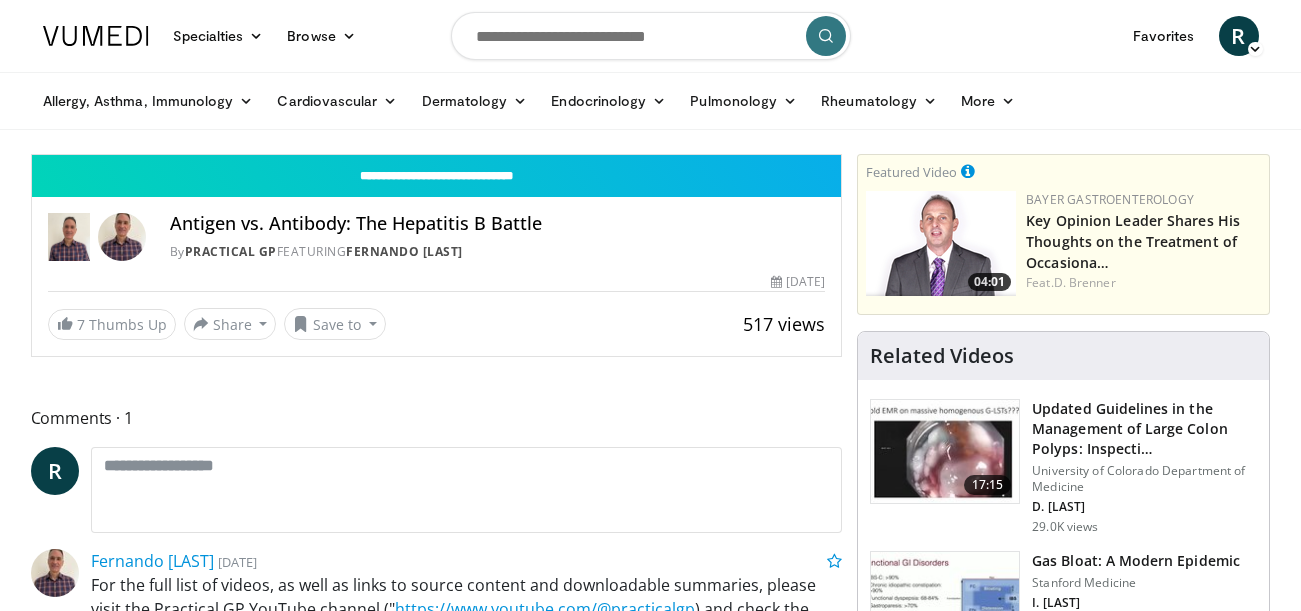 scroll, scrollTop: 0, scrollLeft: 0, axis: both 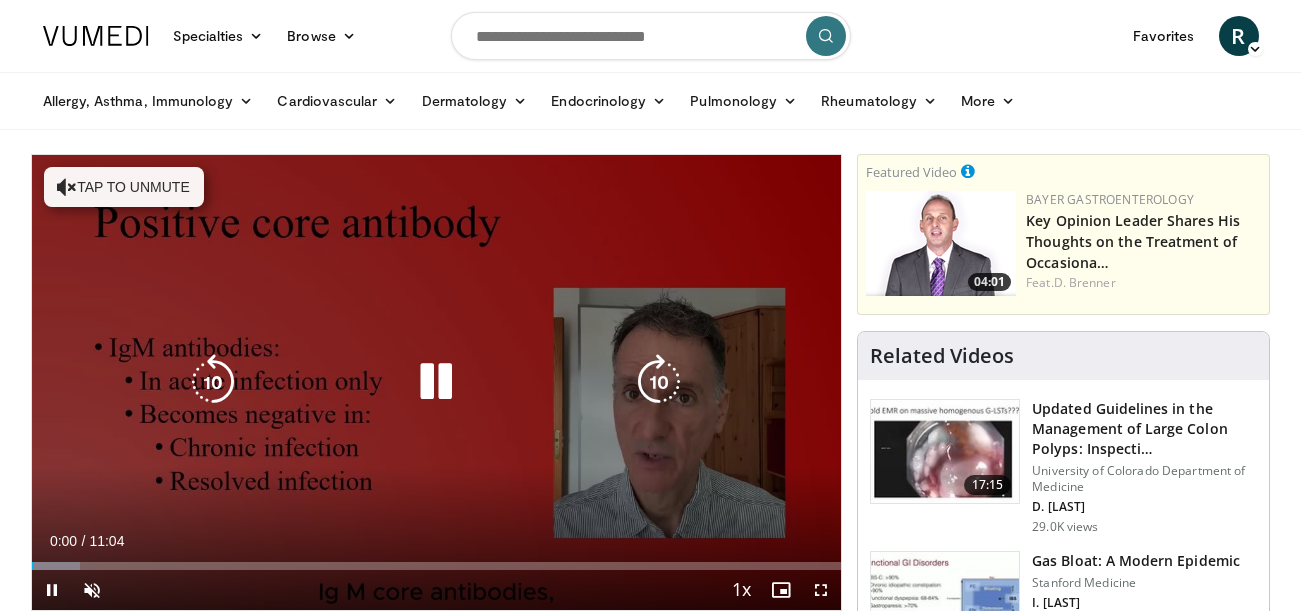 click at bounding box center [67, 187] 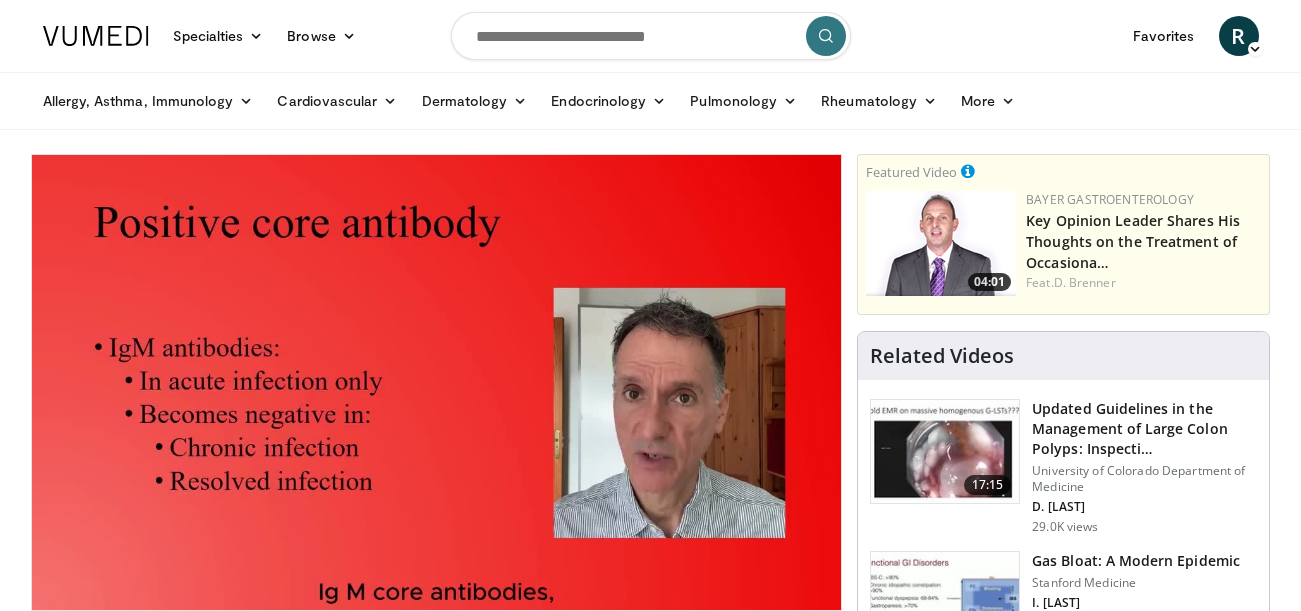 click on "[TIME]
Updated Guidelines in the Management of Large Colon Polyps: Inspecti…
University of Colorado Department of Medicine
D. [LAST]
[VIEWS] views" at bounding box center (1063, 467) 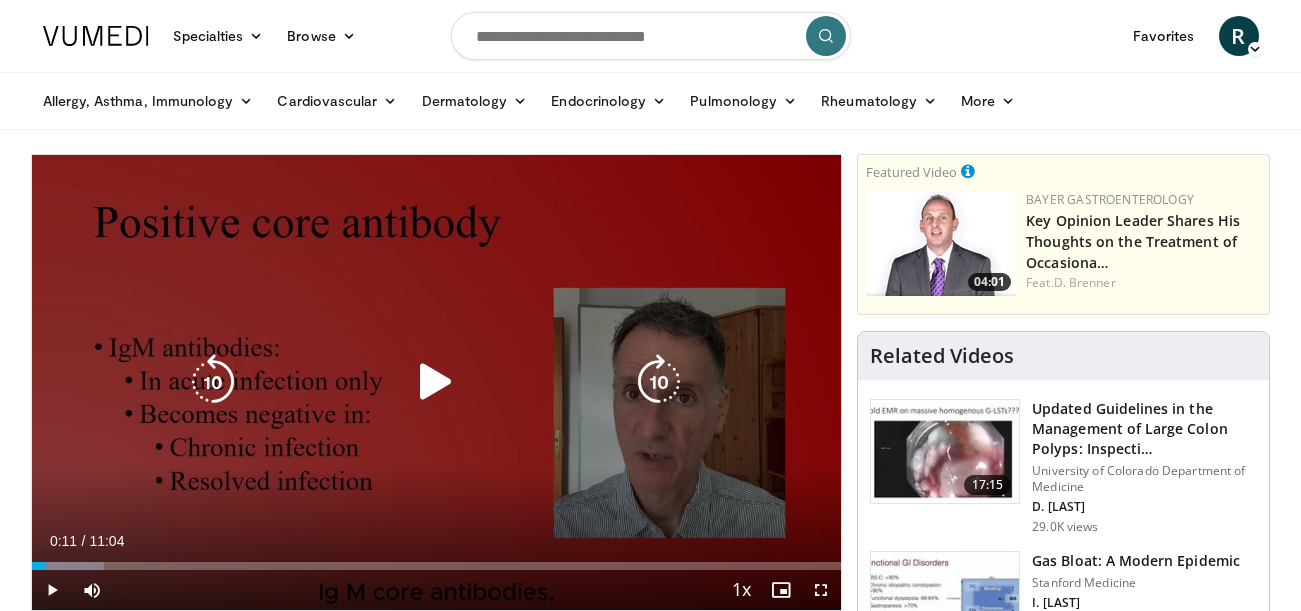 click on "10 seconds
Tap to unmute" at bounding box center [437, 382] 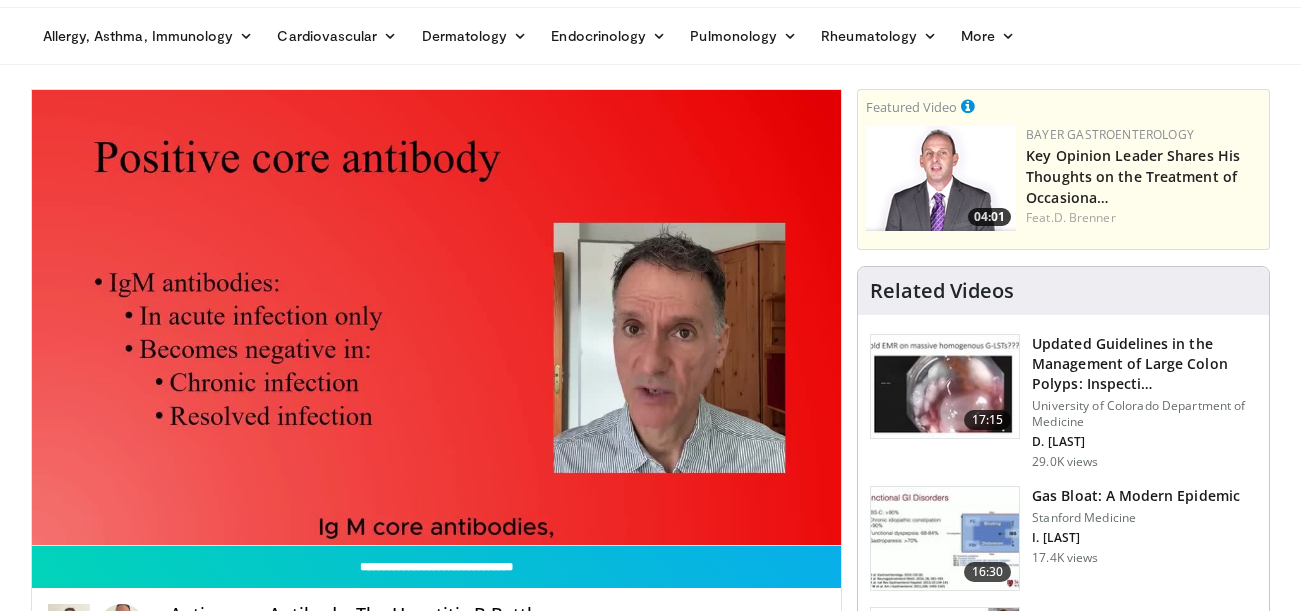 scroll, scrollTop: 100, scrollLeft: 0, axis: vertical 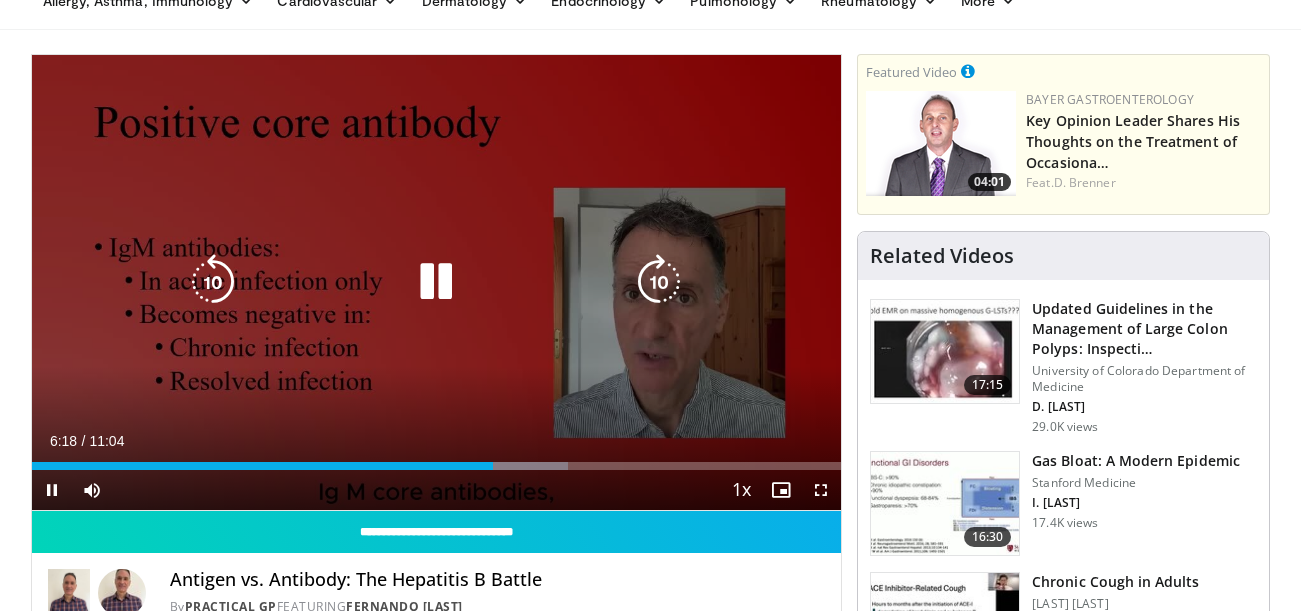 click on "10 seconds
Tap to unmute" at bounding box center [437, 282] 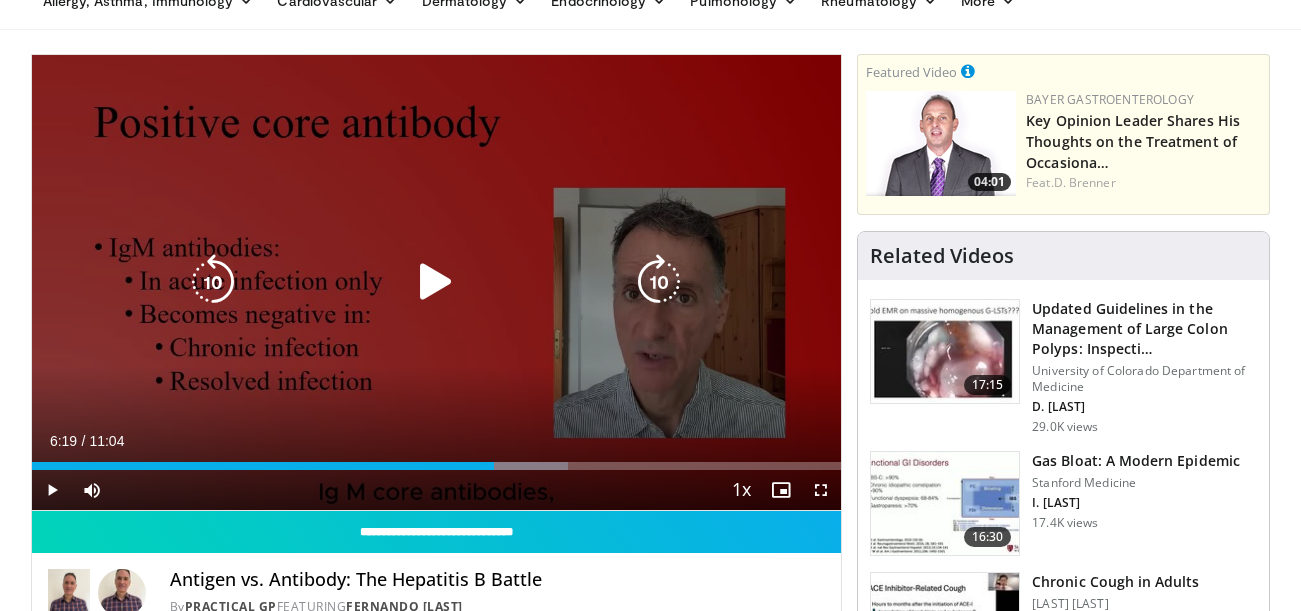 click on "10 seconds
Tap to unmute" at bounding box center [437, 282] 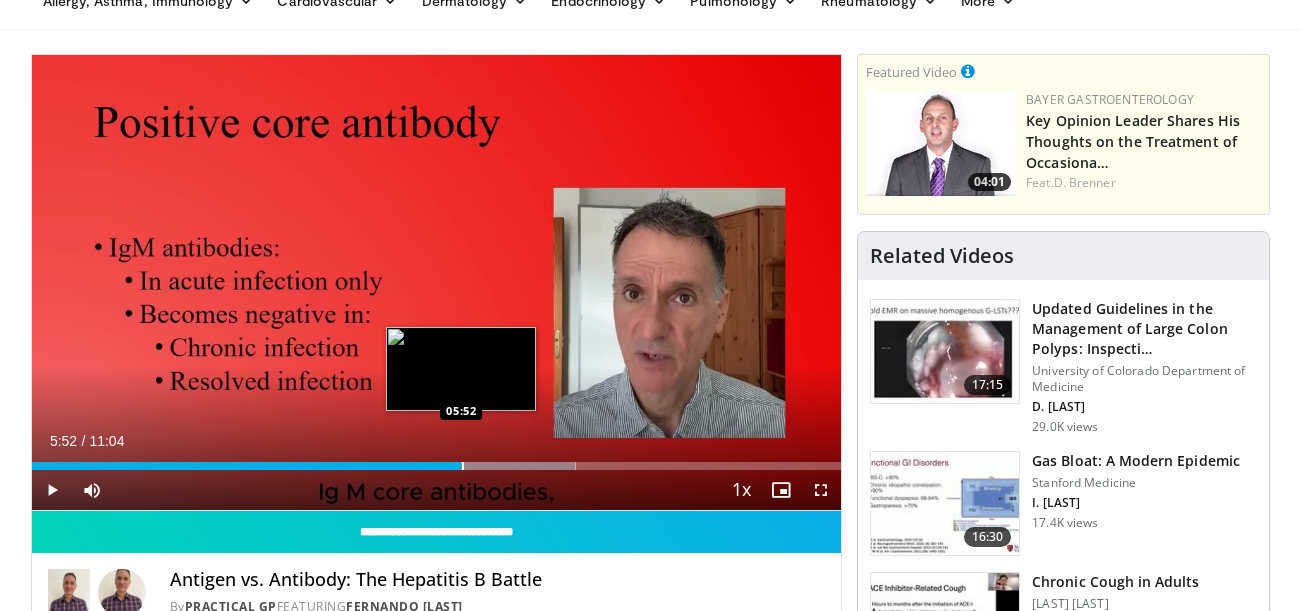 drag, startPoint x: 499, startPoint y: 463, endPoint x: 461, endPoint y: 465, distance: 38.052597 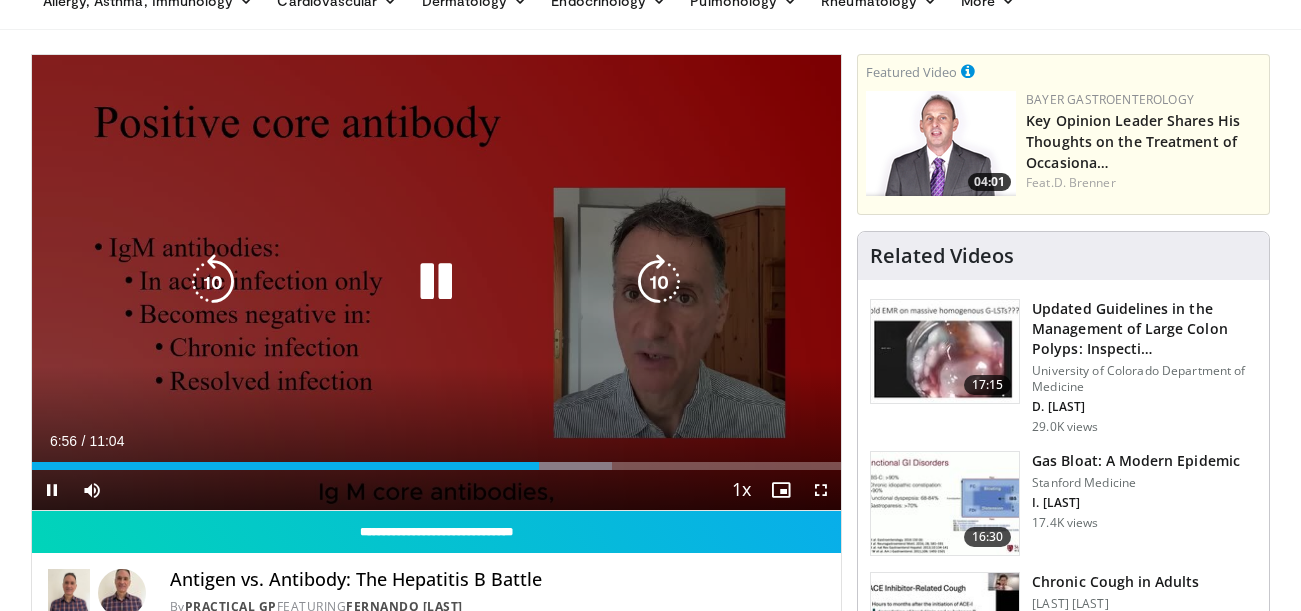 click on "10 seconds
Tap to unmute" at bounding box center (437, 282) 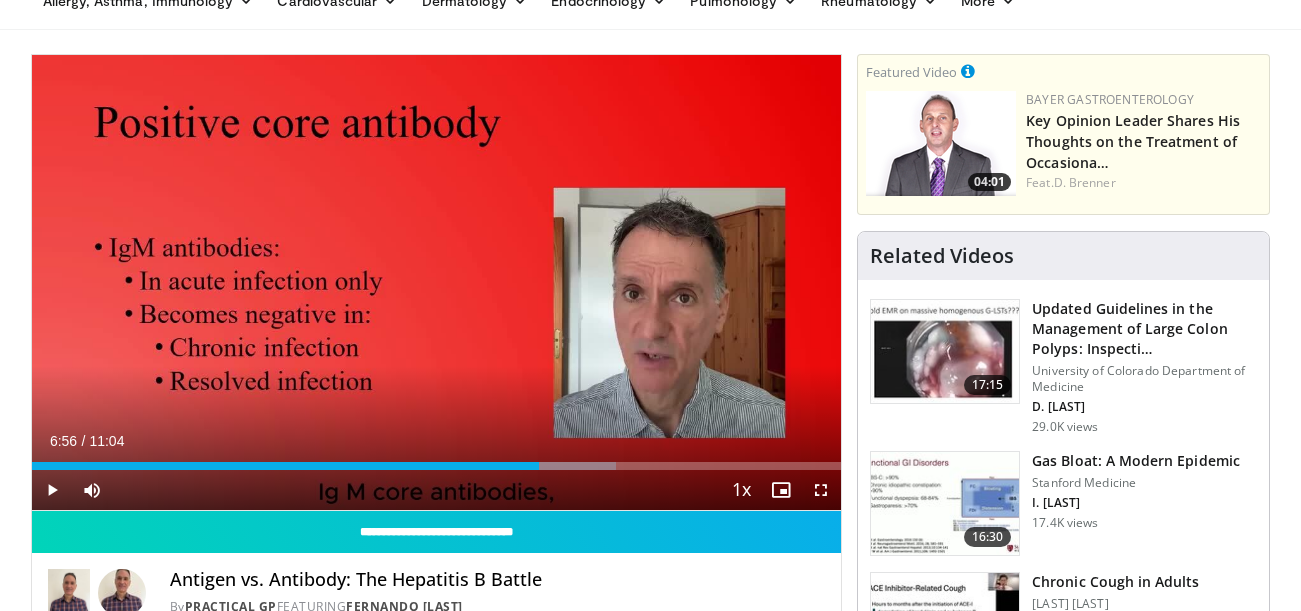click on "Stanford Medicine" at bounding box center [1063, 1561] 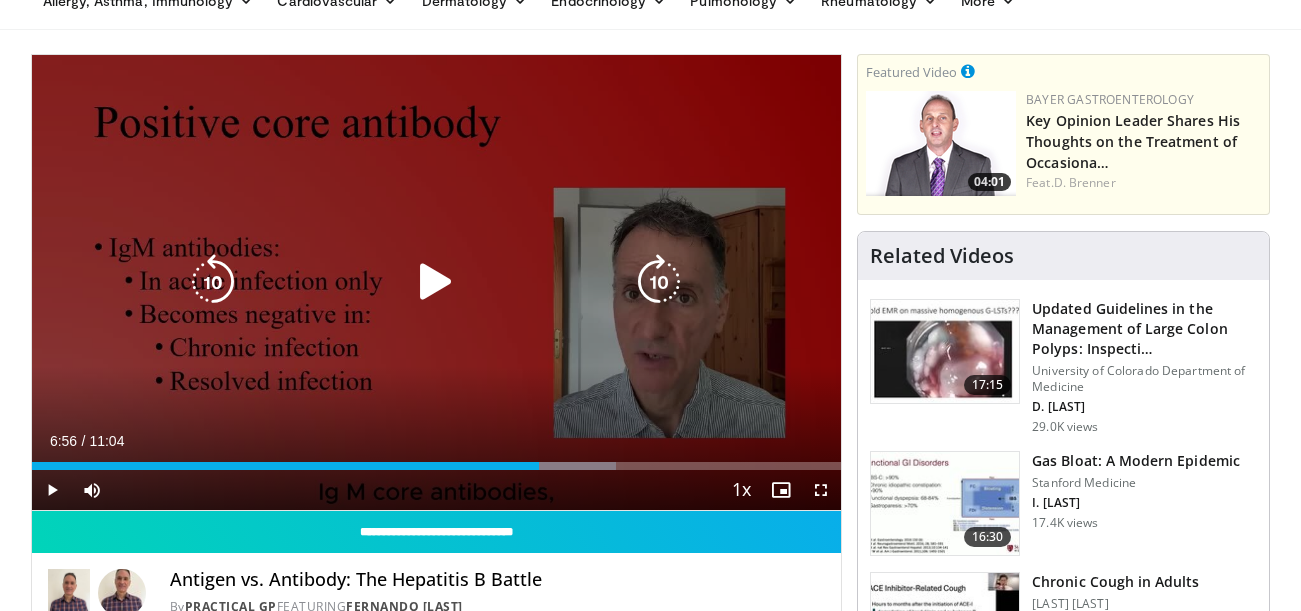 click on "10 seconds
Tap to unmute" at bounding box center [437, 282] 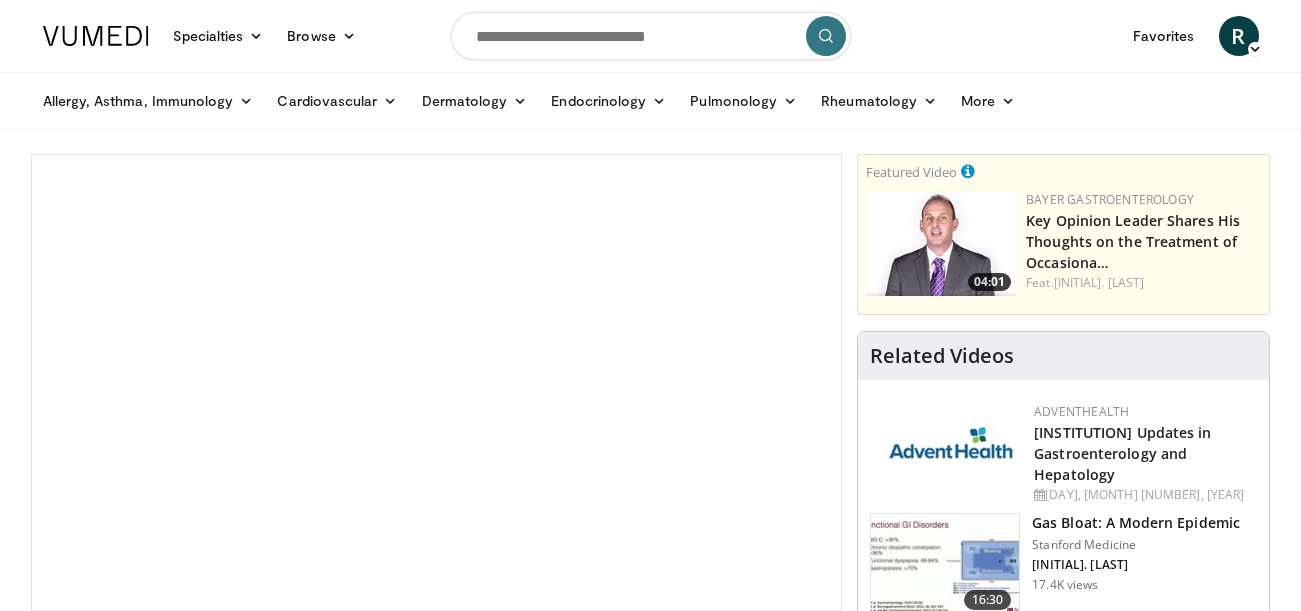 scroll, scrollTop: 0, scrollLeft: 0, axis: both 